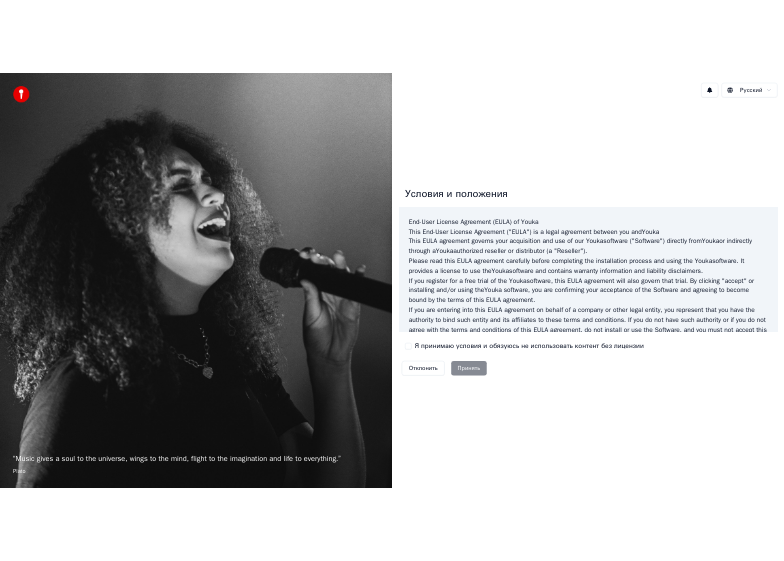 scroll, scrollTop: 0, scrollLeft: 0, axis: both 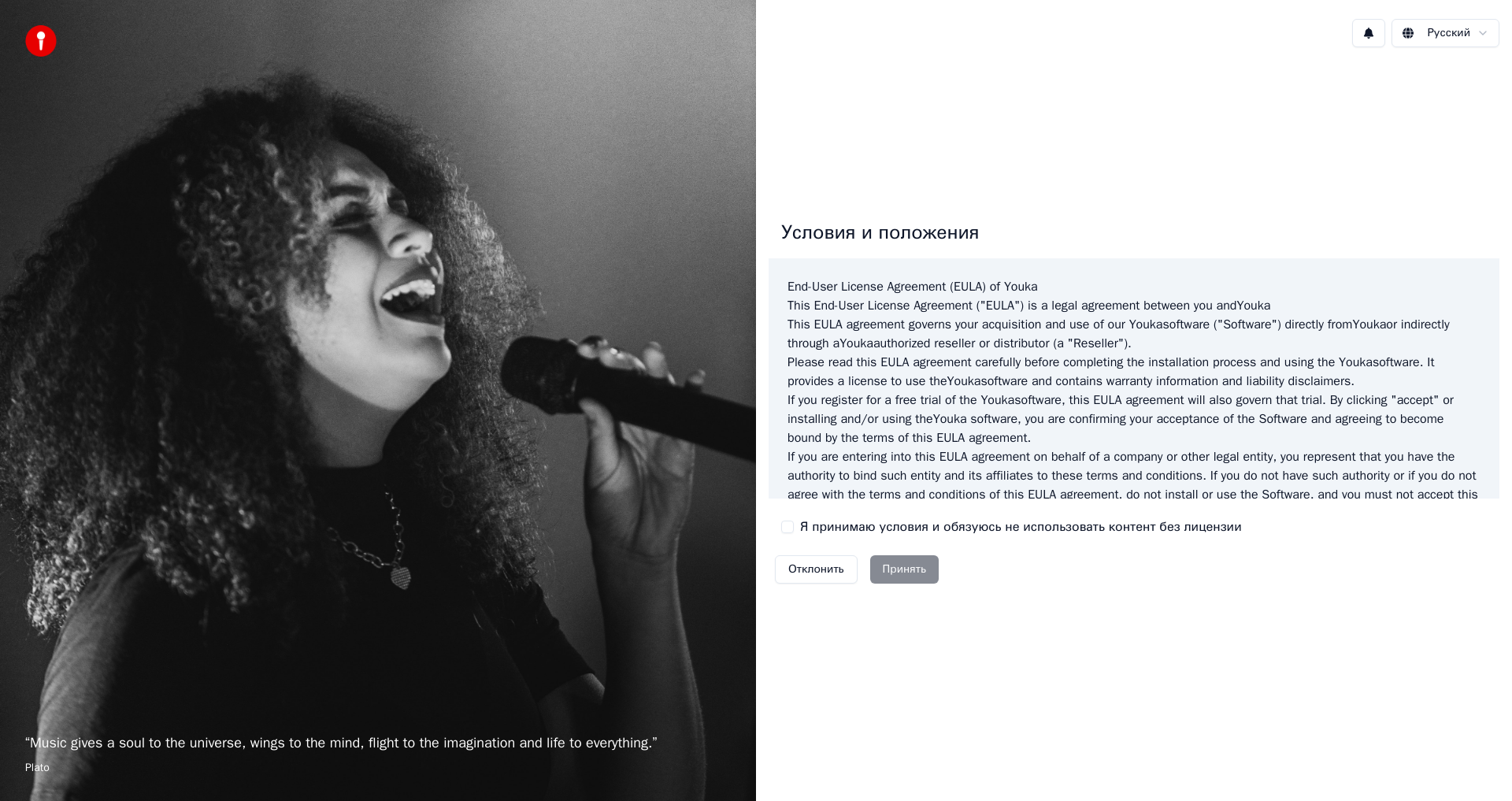 click on "Я принимаю условия и обязуюсь не использовать контент без лицензии" at bounding box center (1021, 527) 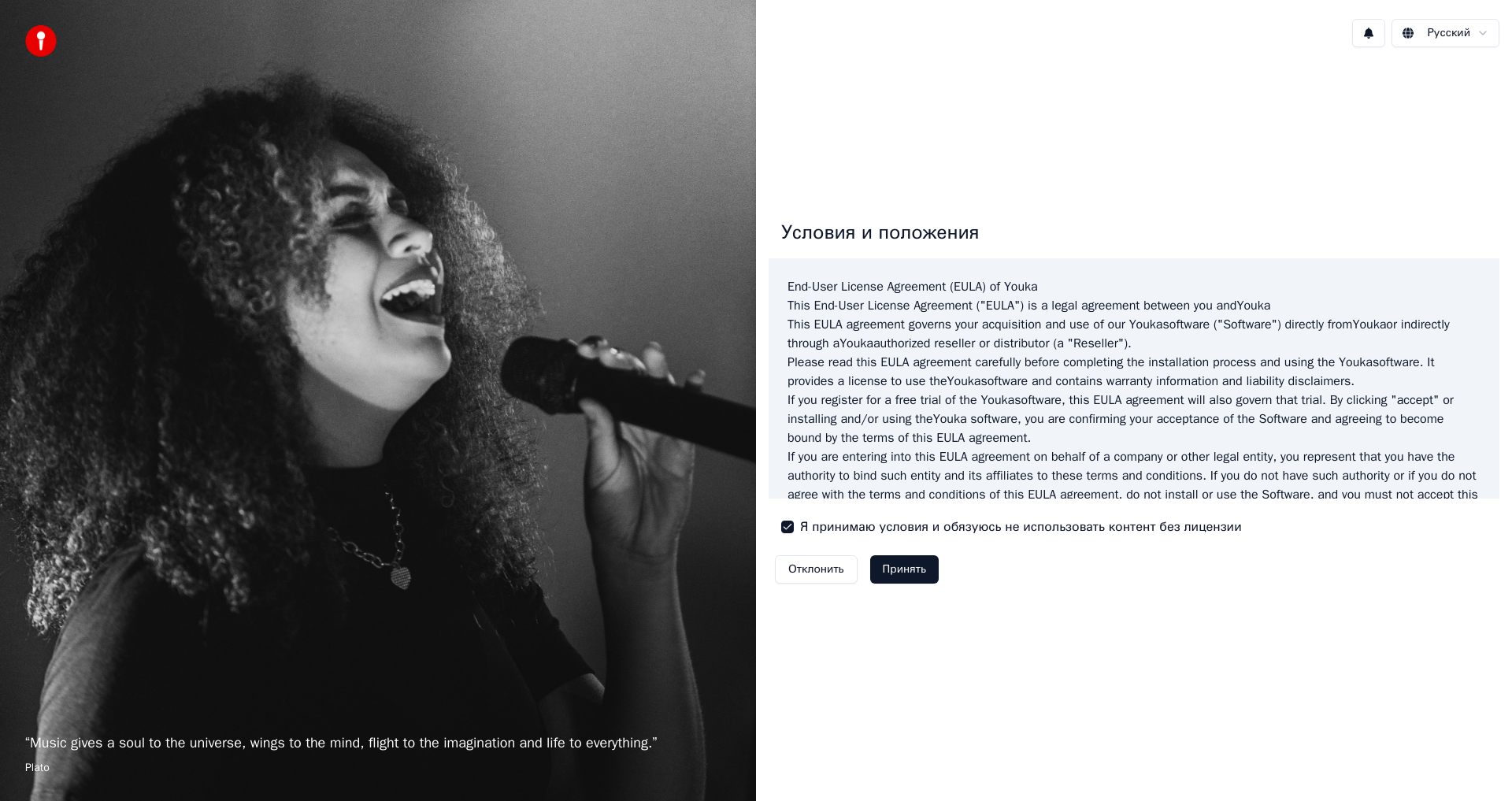 click on "Принять" at bounding box center (904, 569) 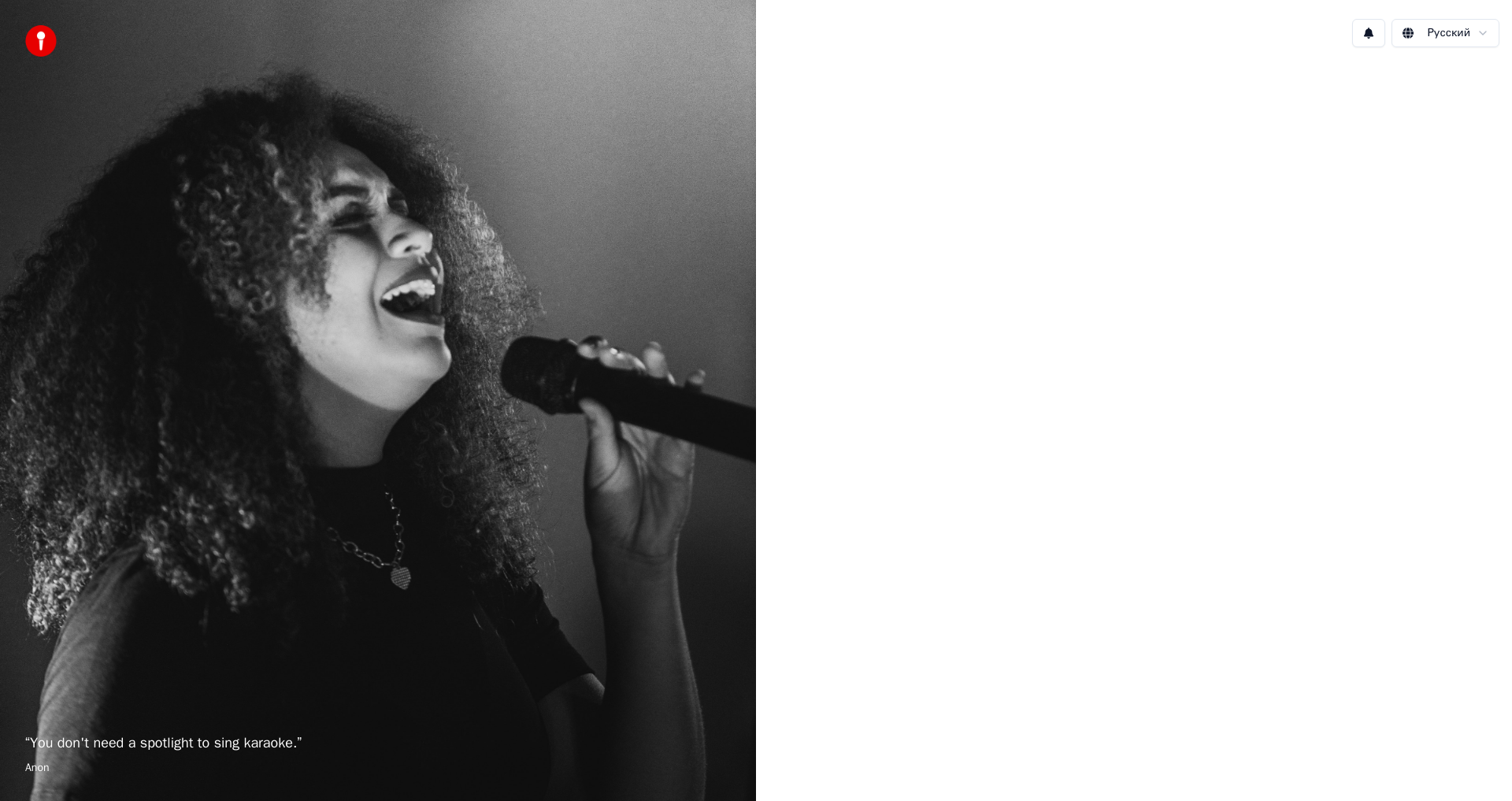 click at bounding box center (1134, 399) 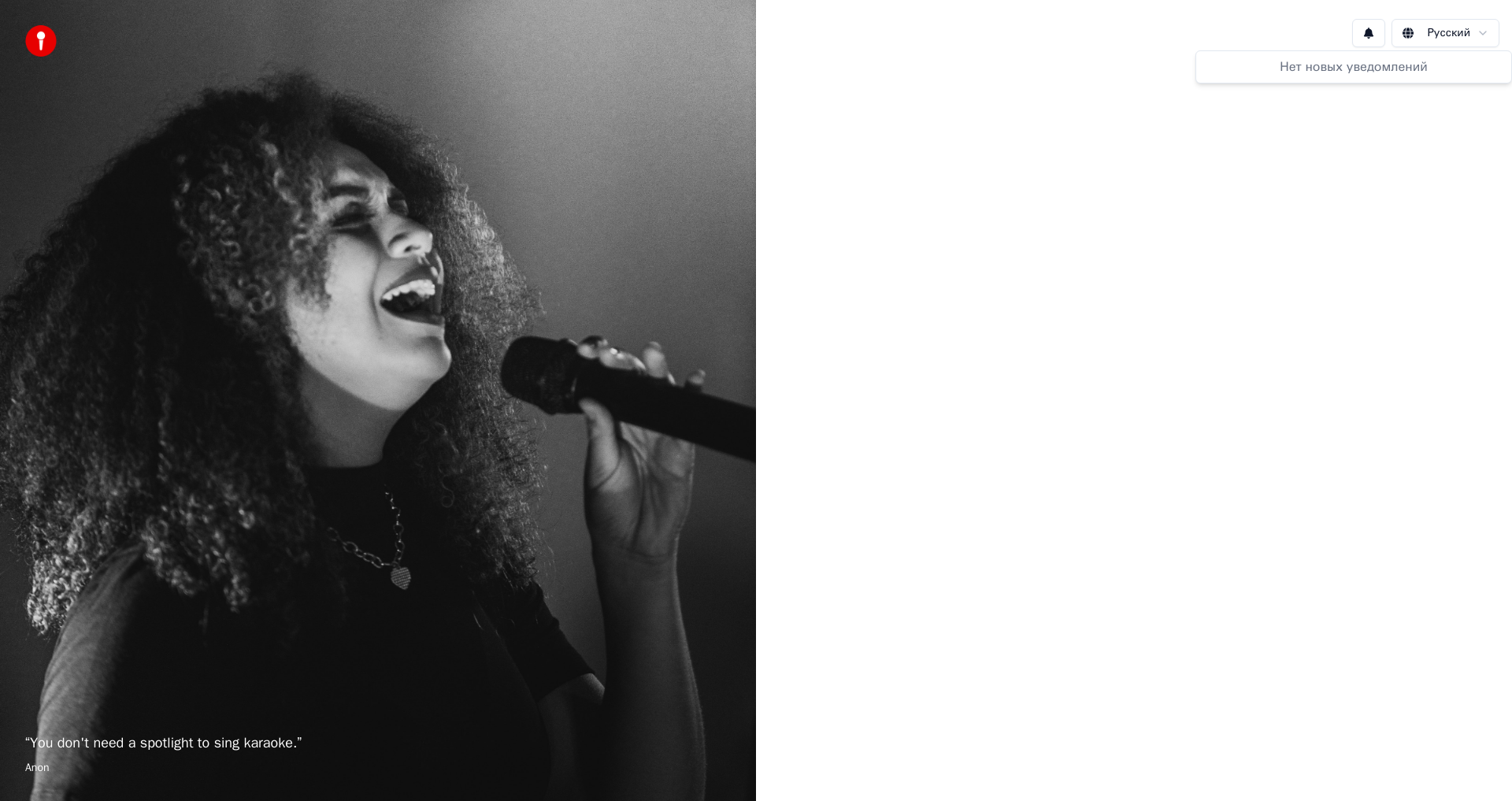 click on "“ You don't need a spotlight to sing karaoke. ” Anon Русский
Нет новых уведомлений" at bounding box center (756, 400) 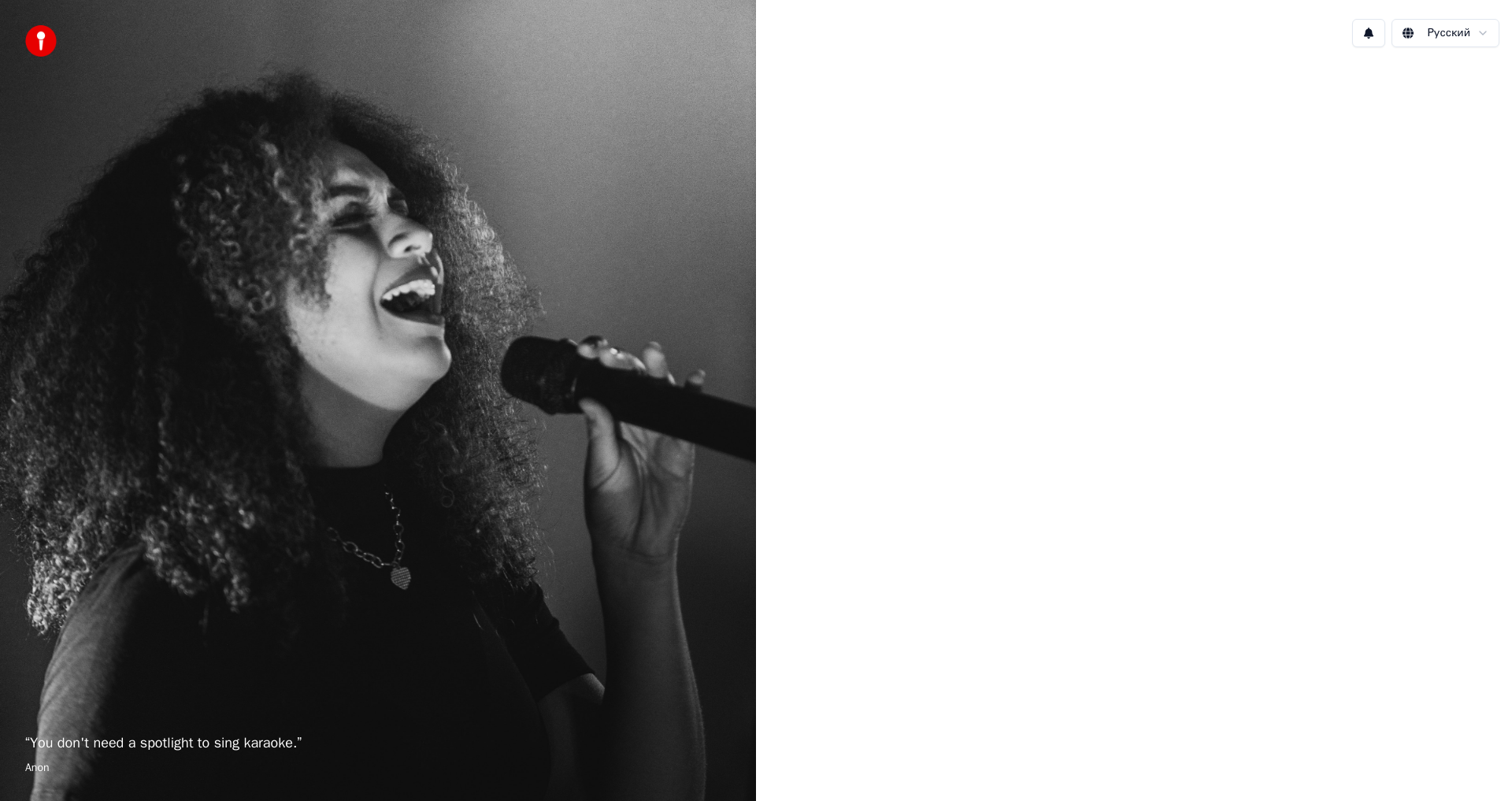 click on "“ You don't need a spotlight to sing karaoke. ” Anon" at bounding box center (378, 400) 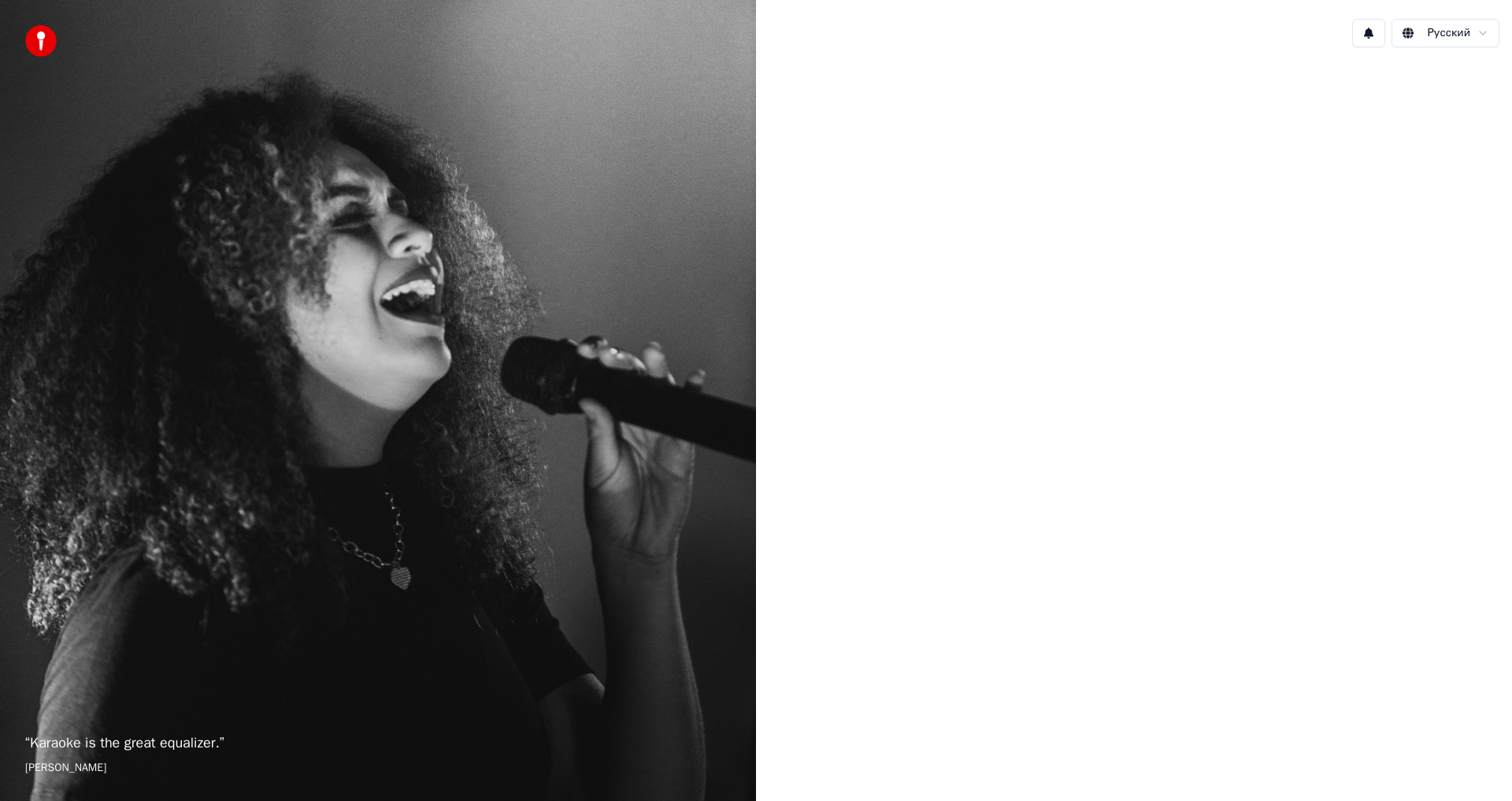 scroll, scrollTop: 0, scrollLeft: 0, axis: both 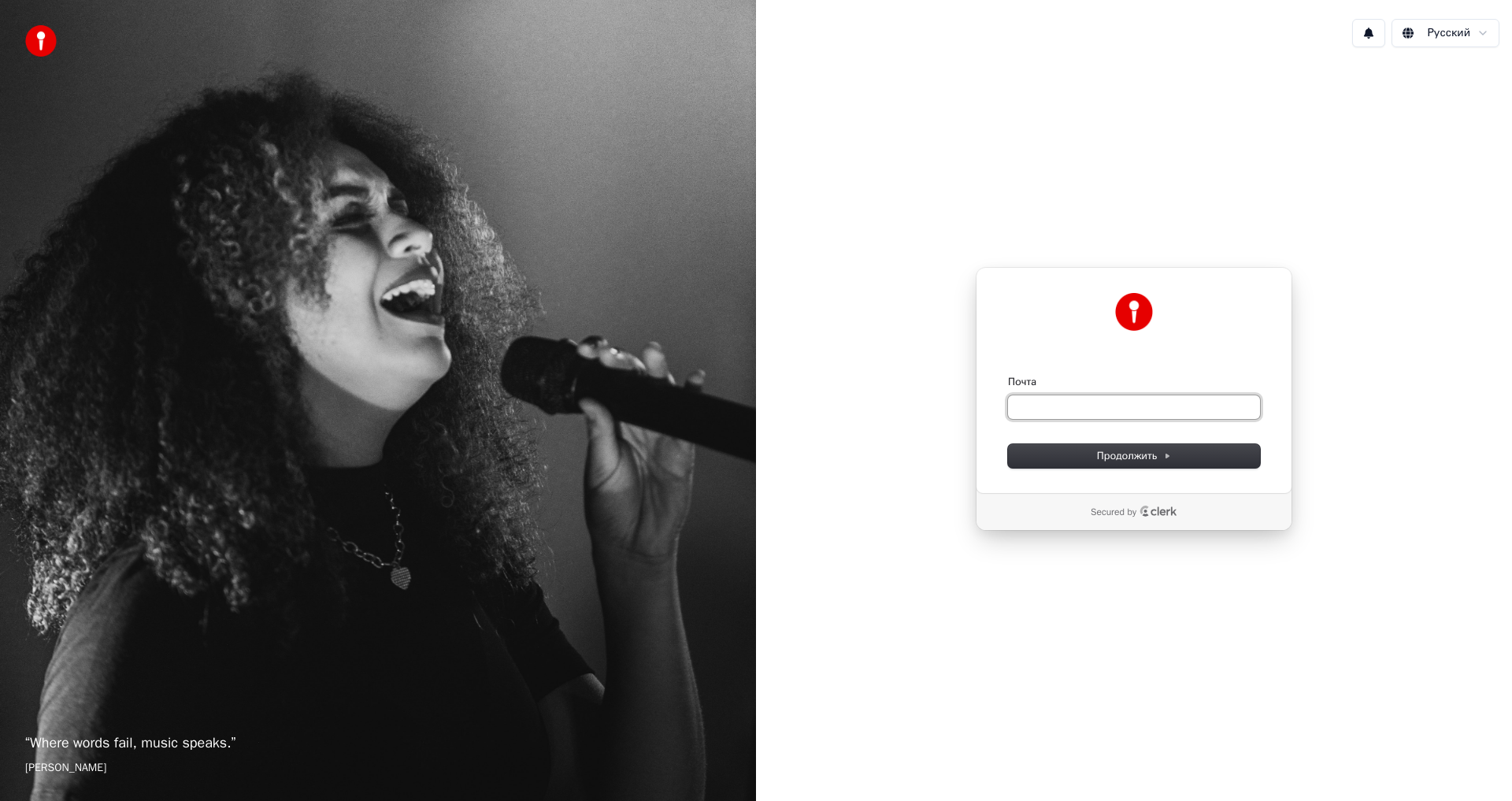 click on "Почта" at bounding box center [1134, 407] 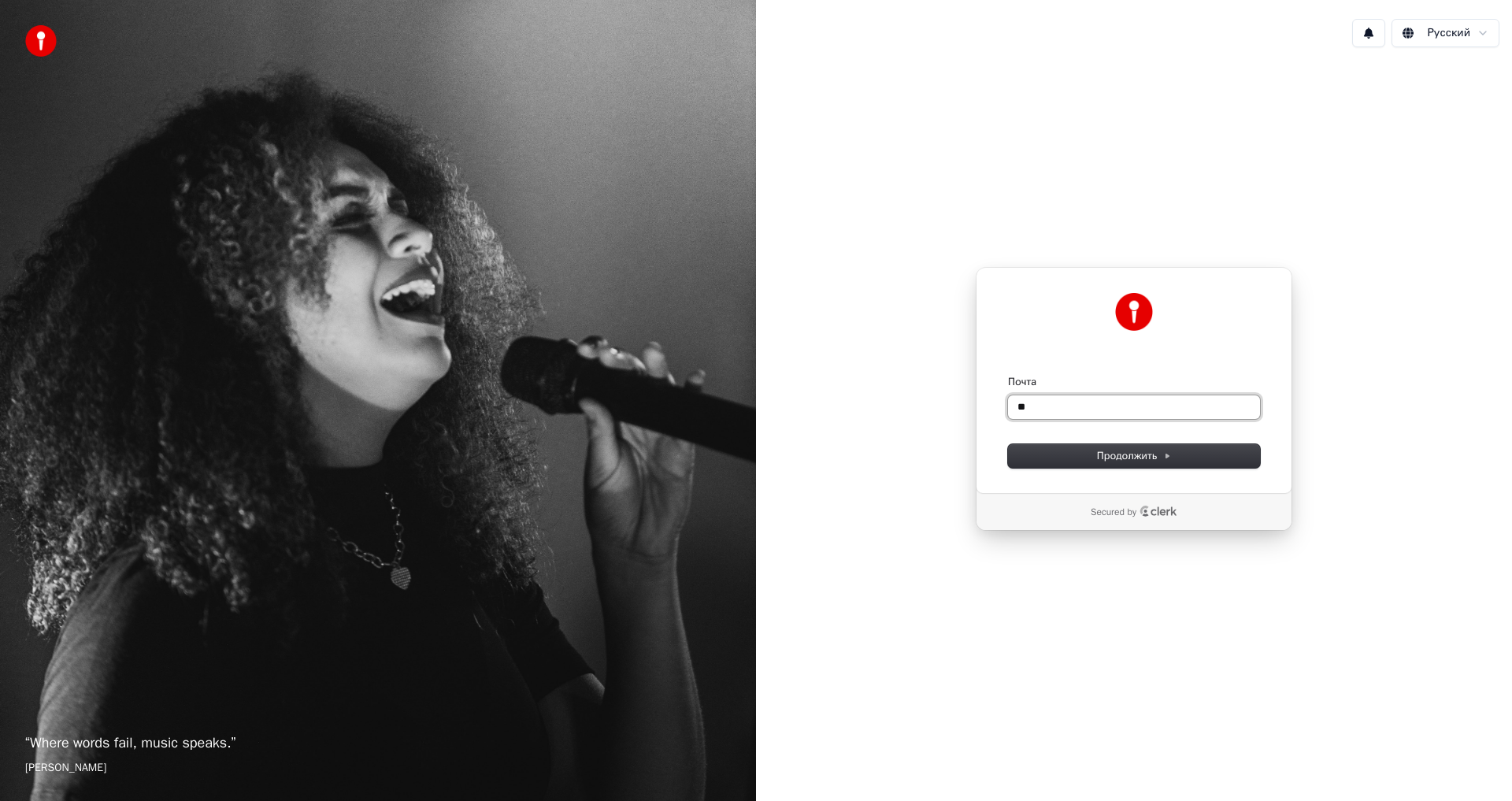 type on "*" 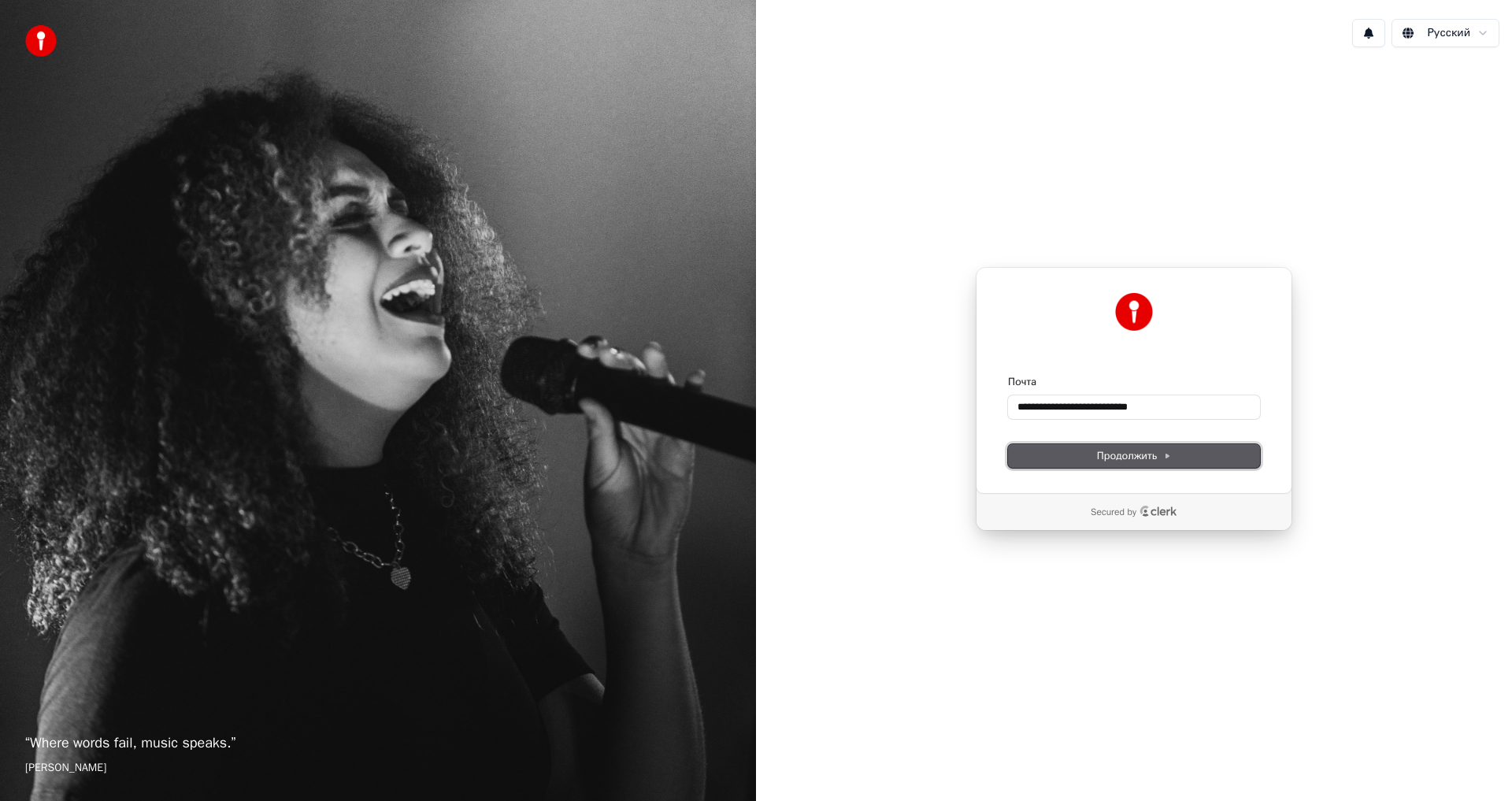 click on "Продолжить" at bounding box center (1134, 456) 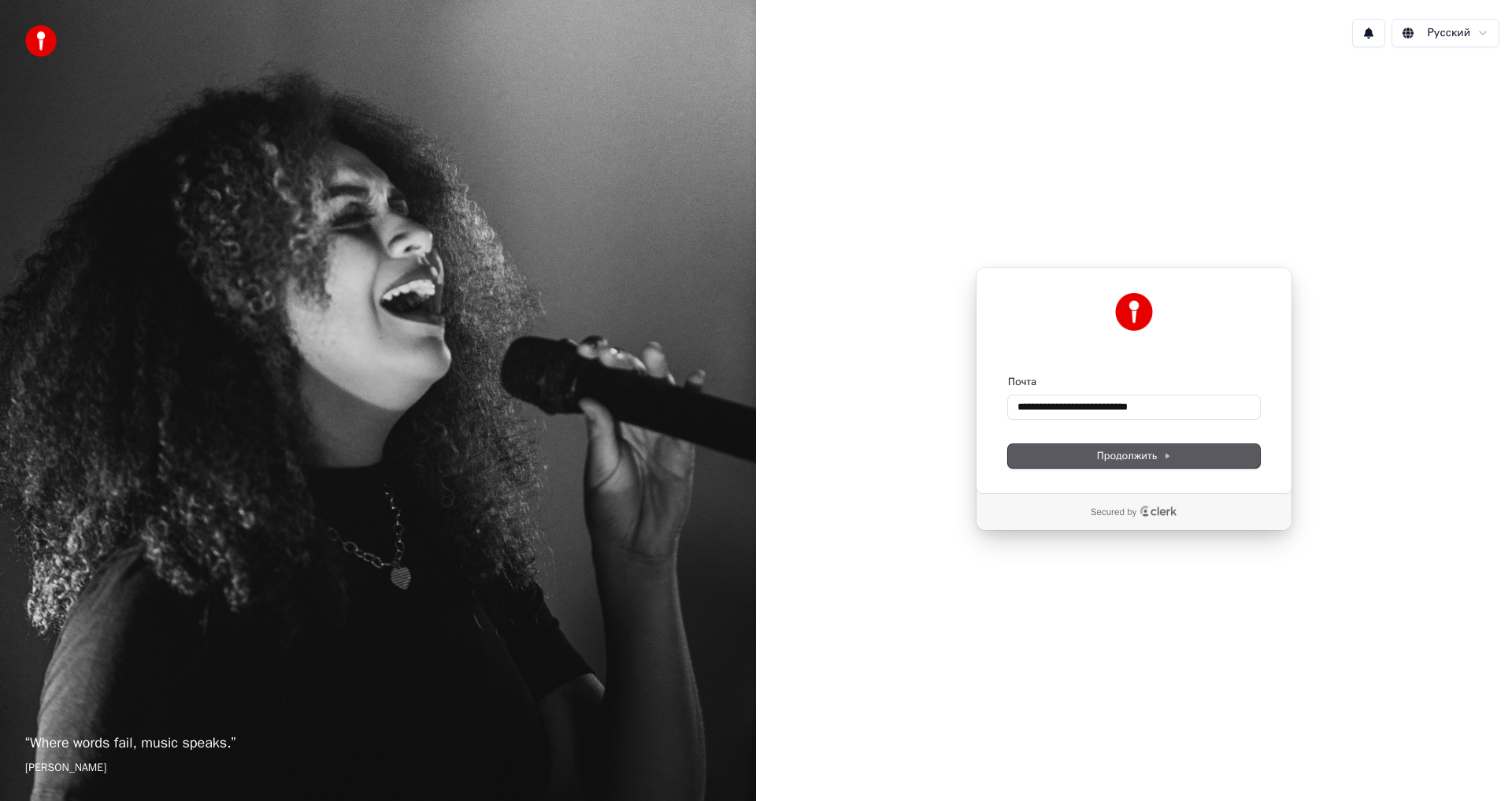 type on "**********" 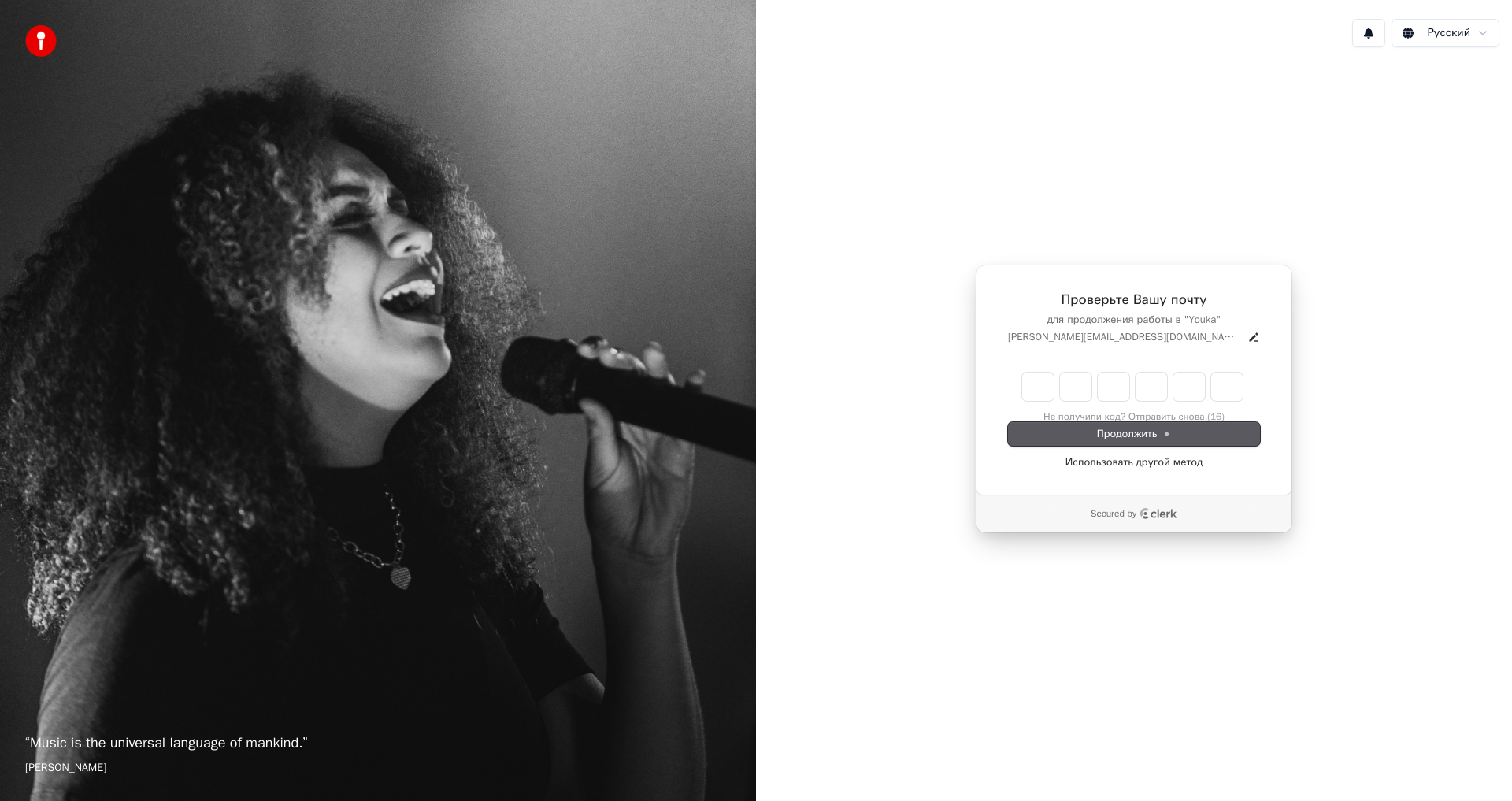 type on "*" 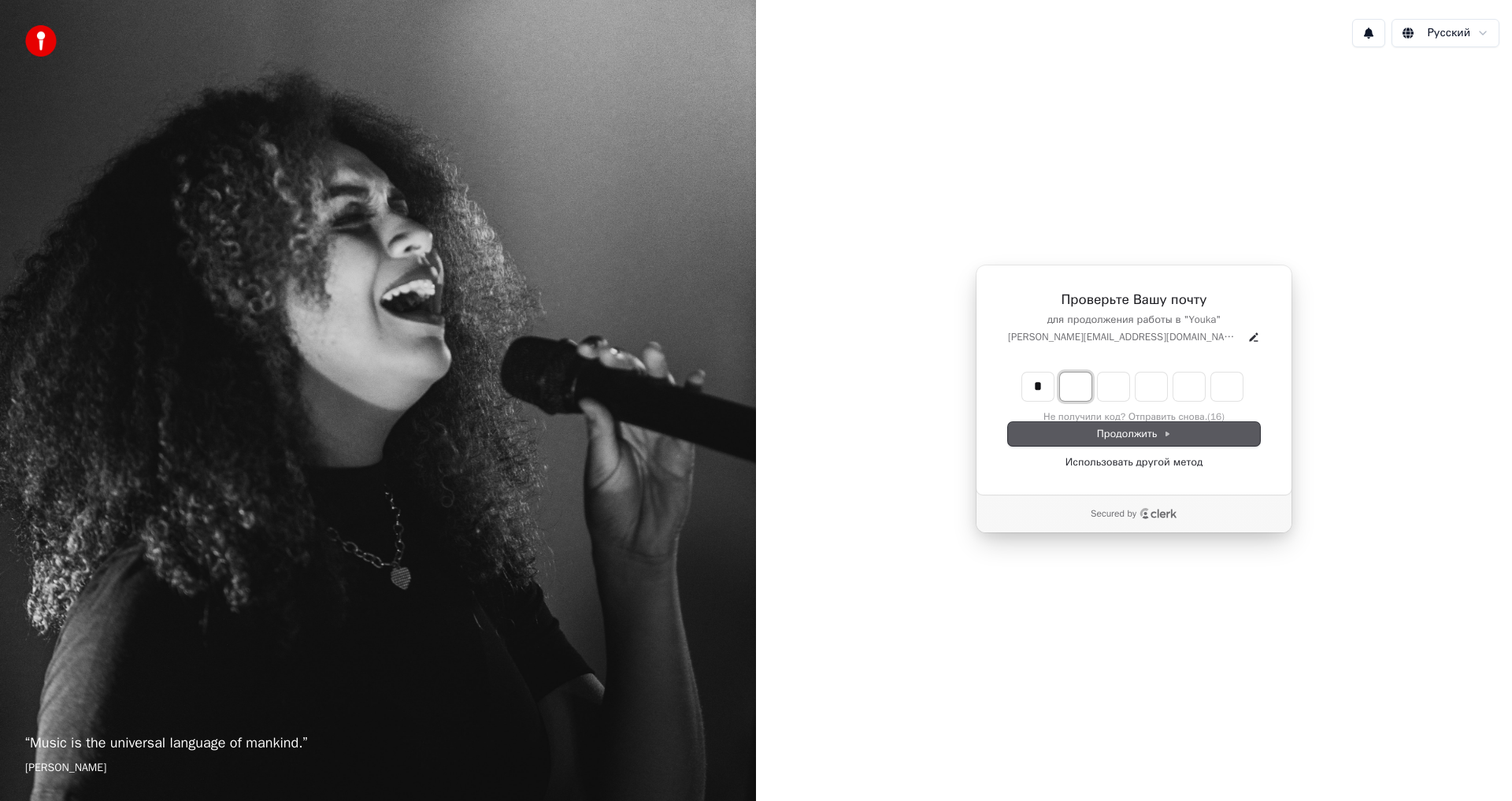 type on "*" 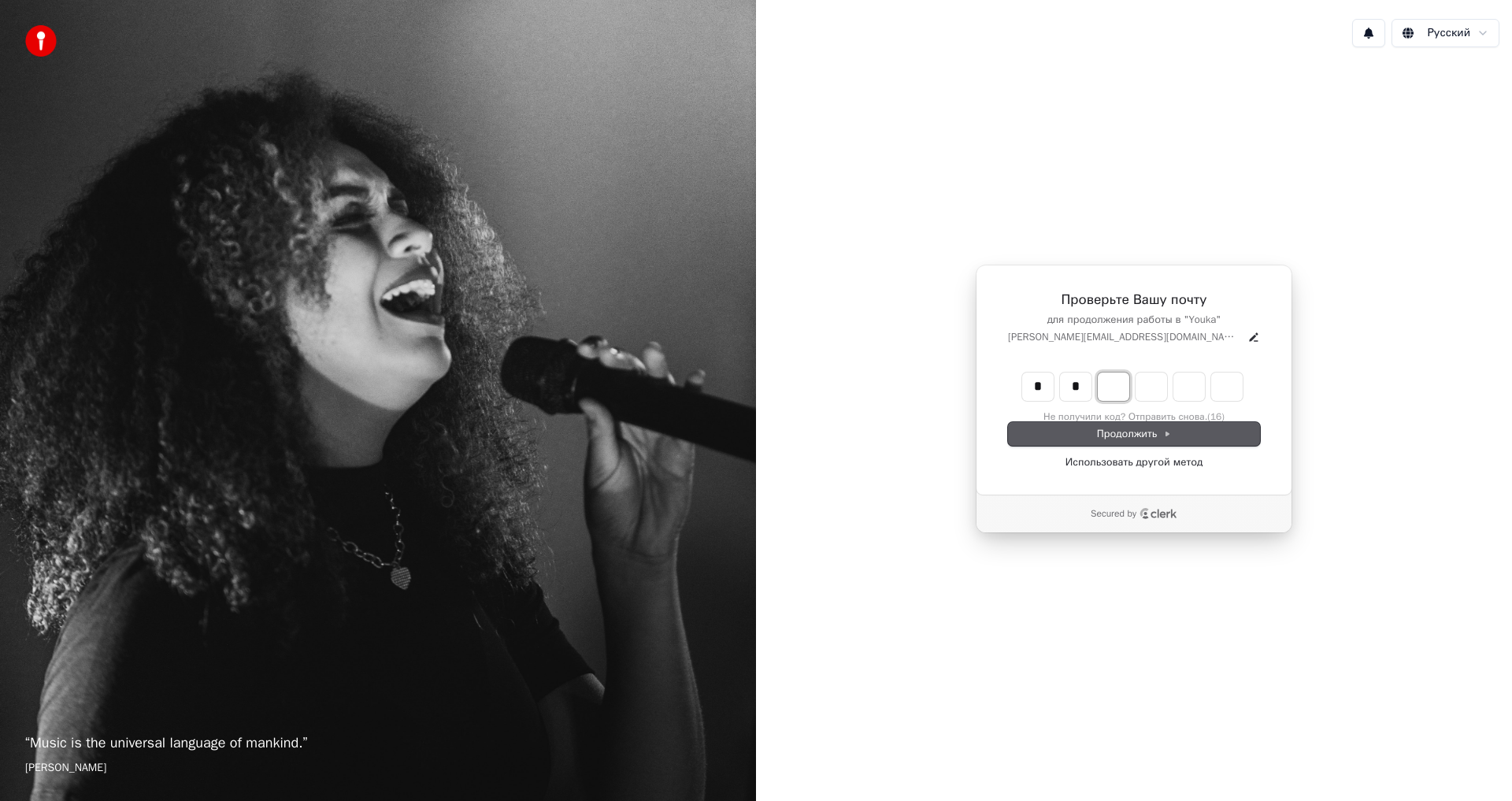 type on "**" 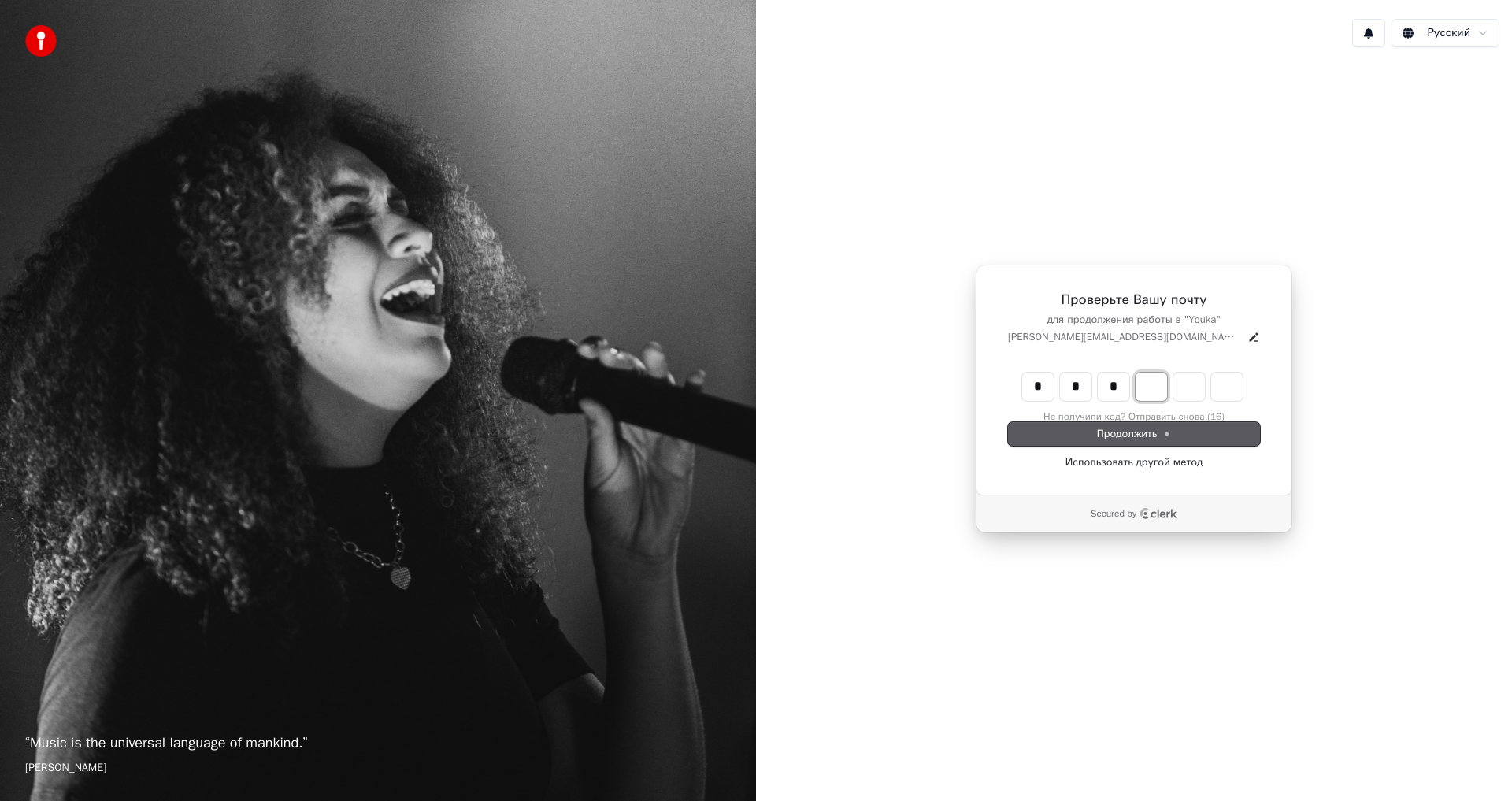 type on "***" 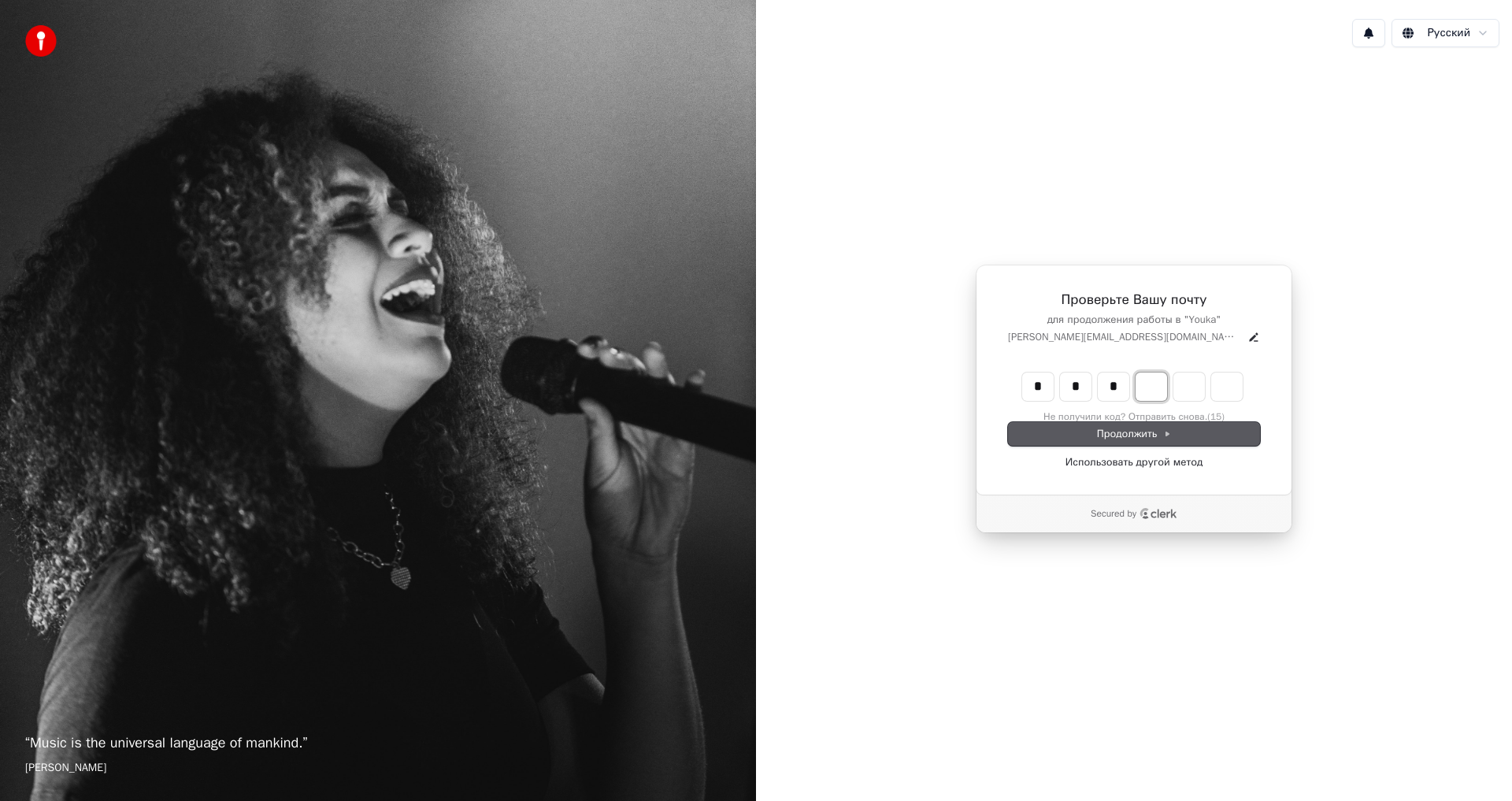 type on "*" 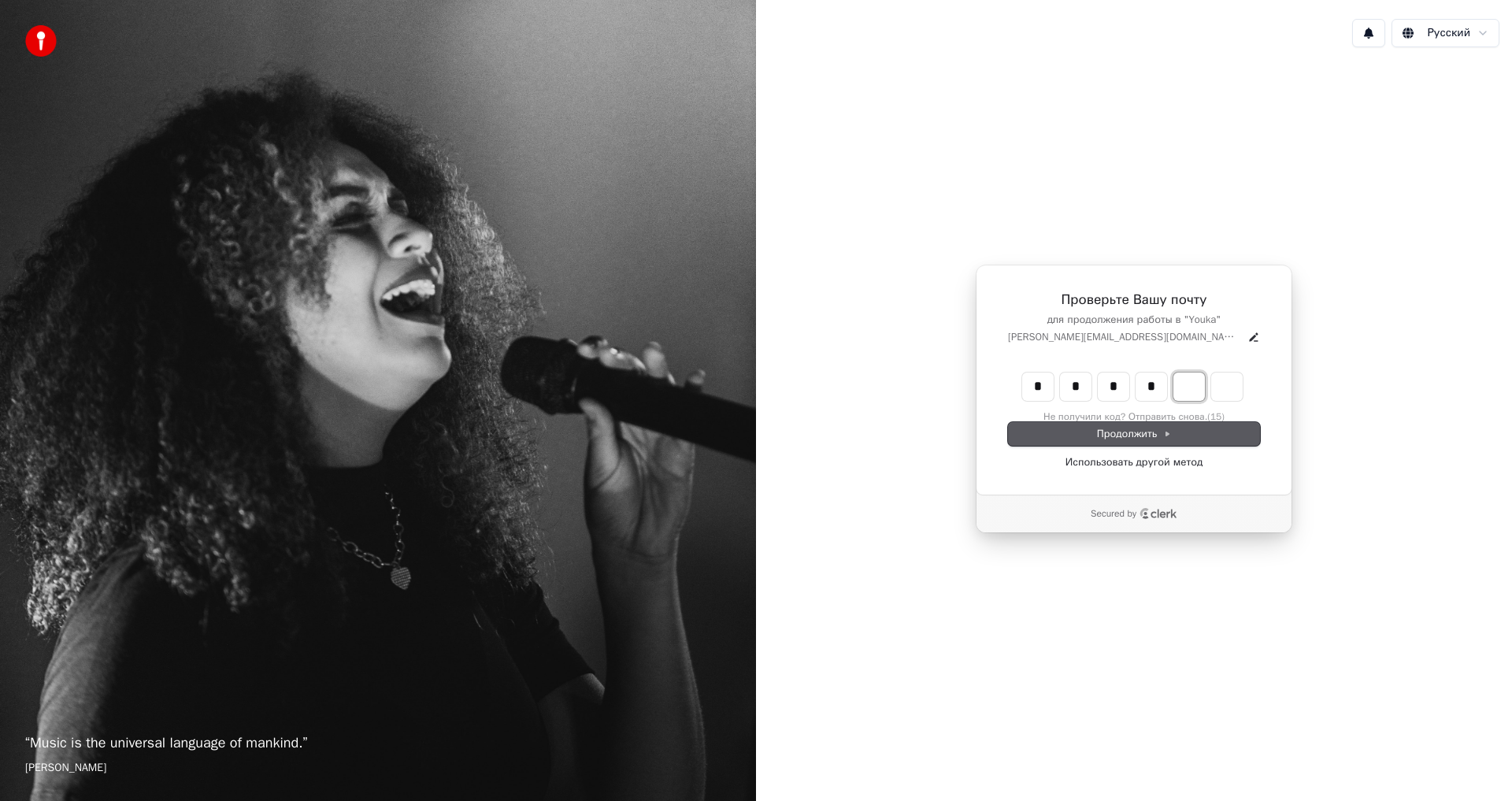 type on "****" 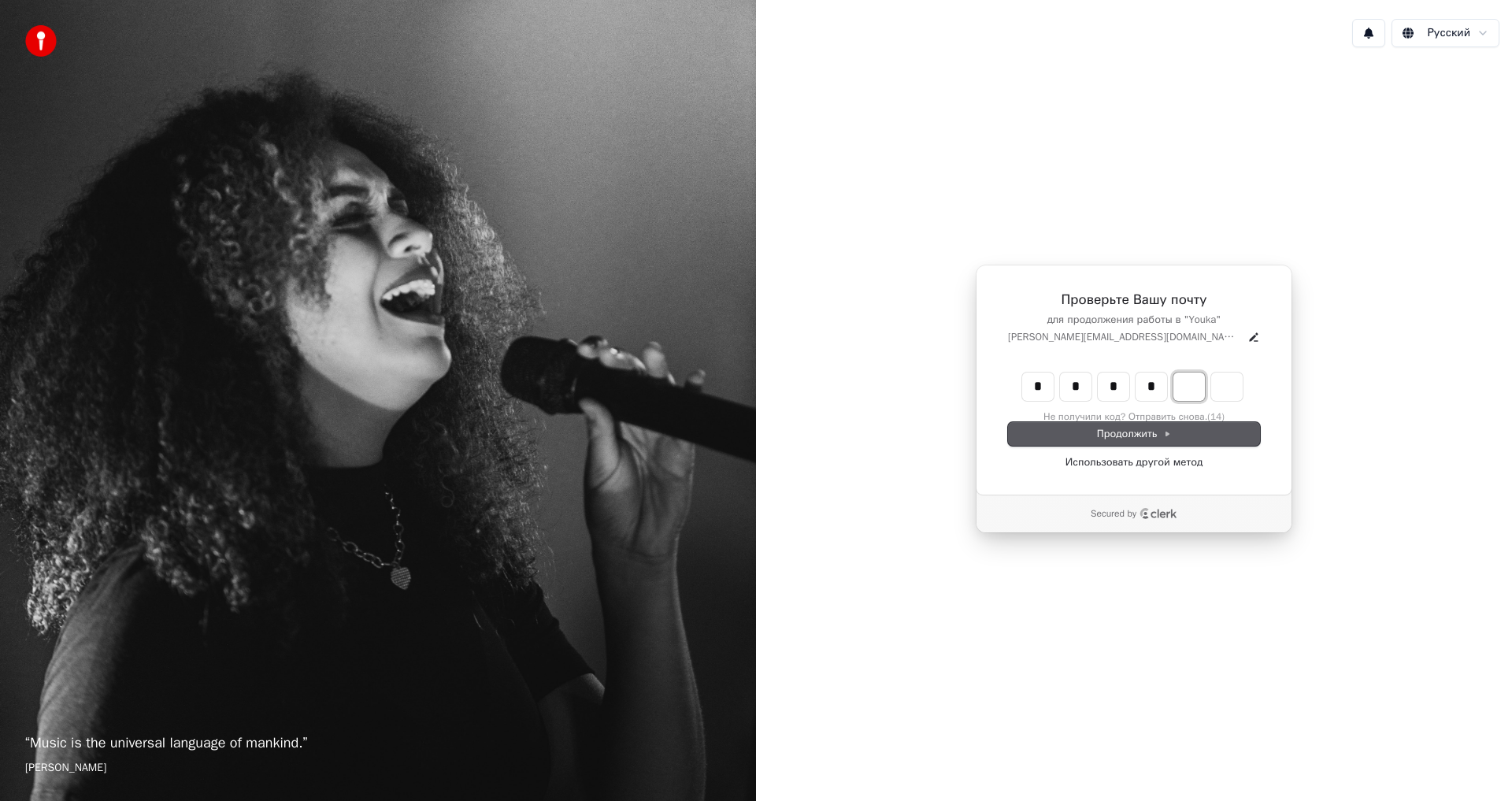 type on "*" 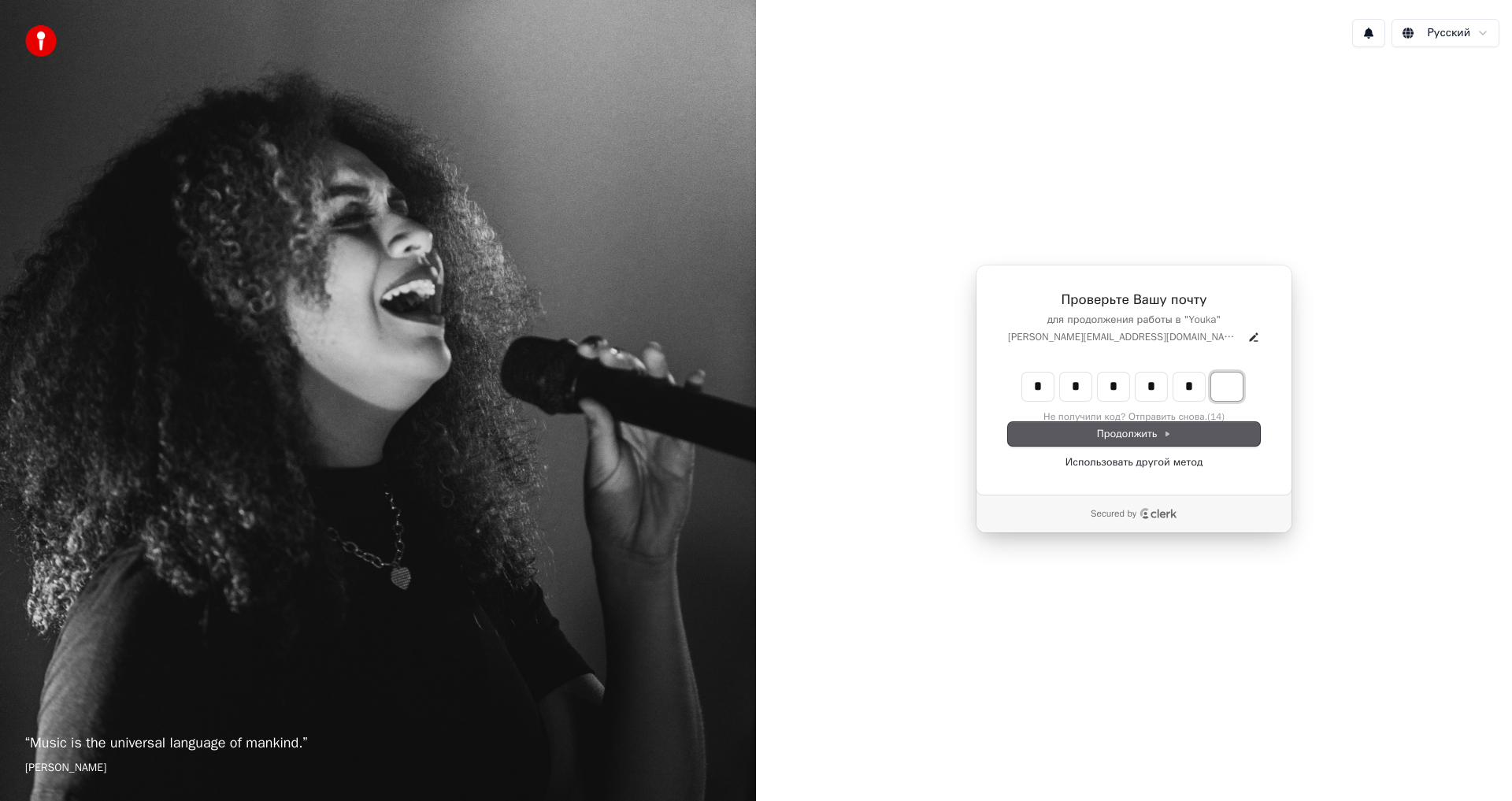 type on "******" 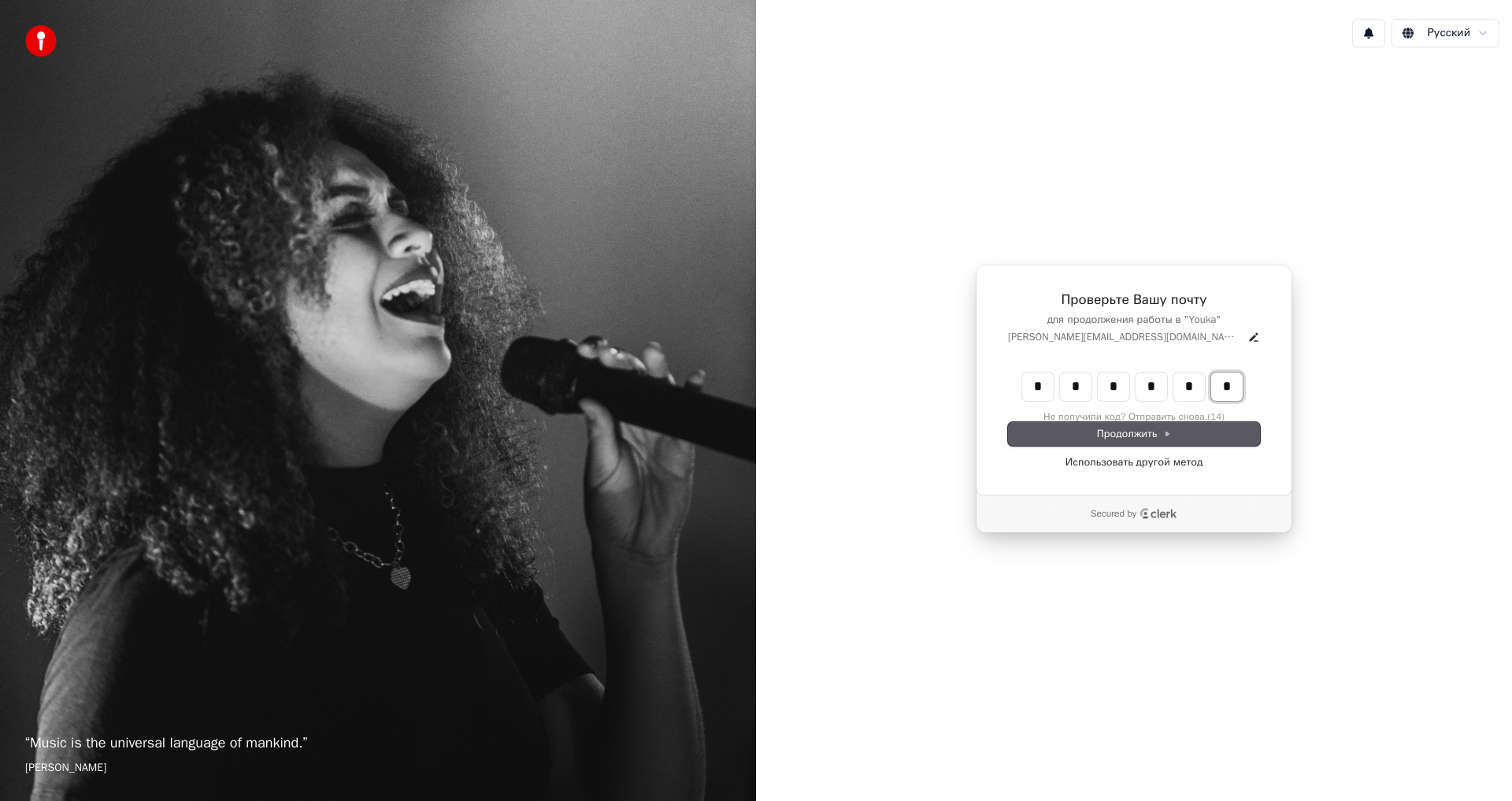 type on "*" 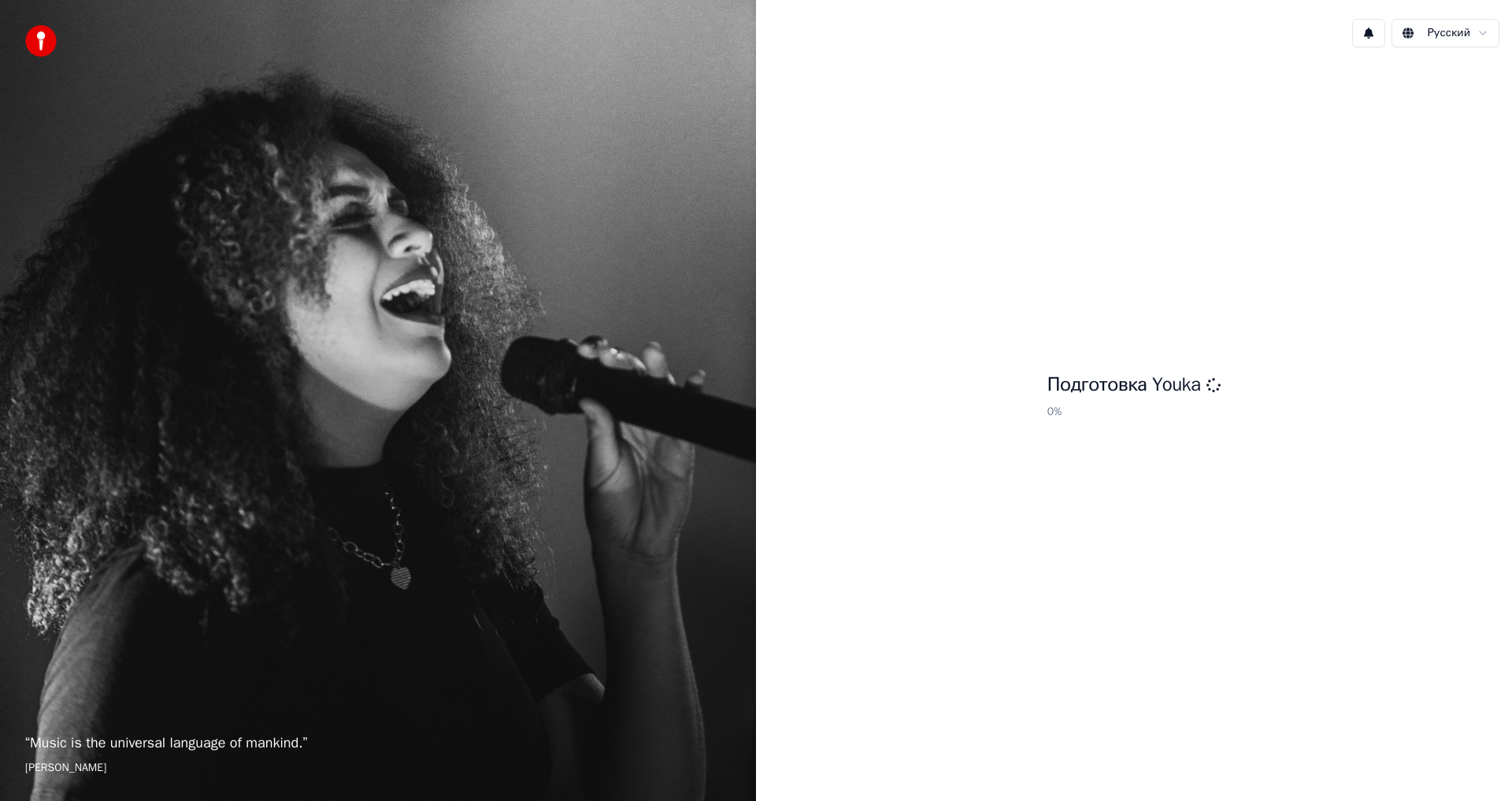 scroll, scrollTop: 0, scrollLeft: 0, axis: both 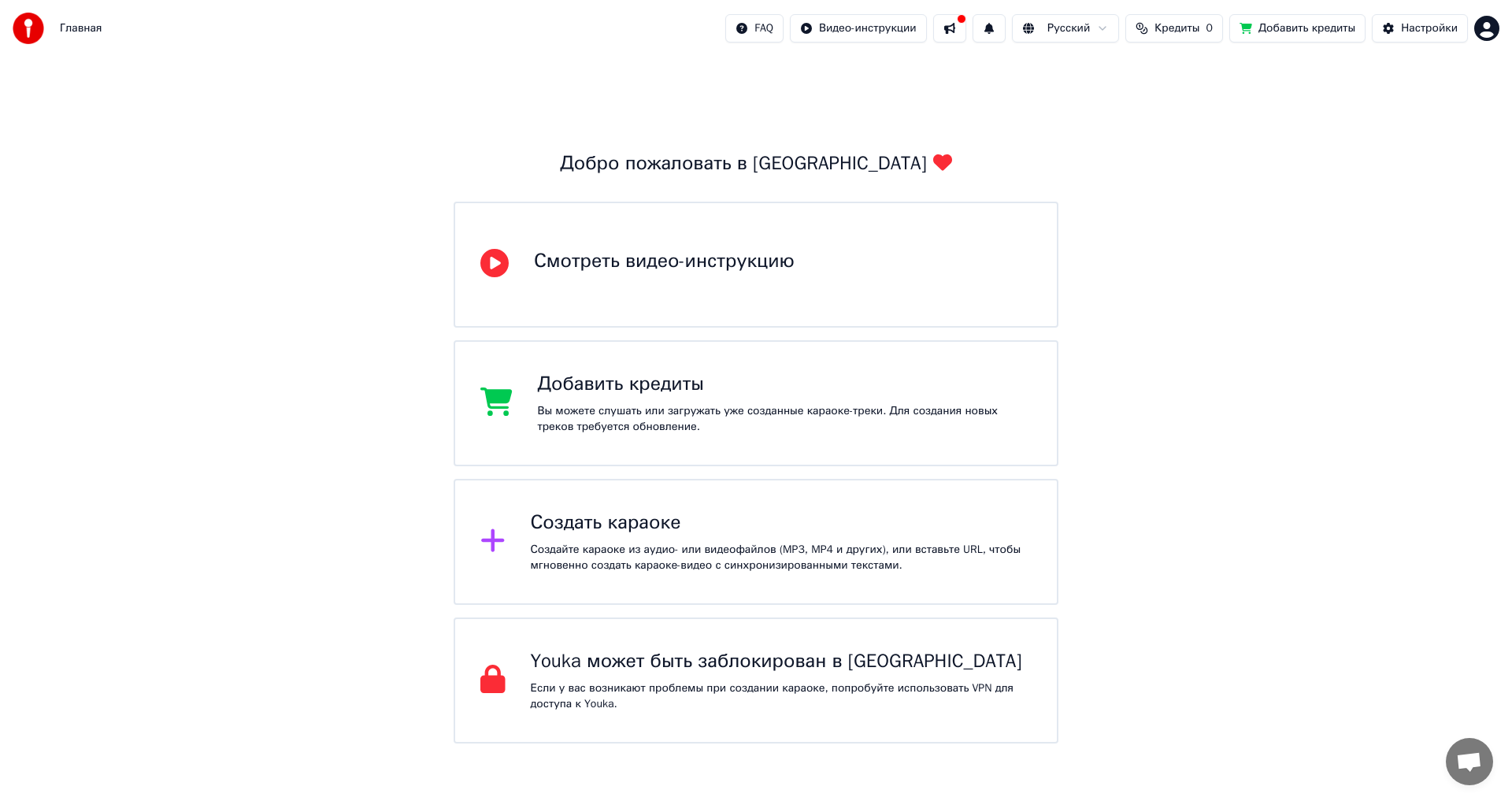 click on "Добавить кредиты Вы можете слушать или загружать уже созданные караоке-треки. Для создания новых треков требуется обновление." at bounding box center (756, 403) 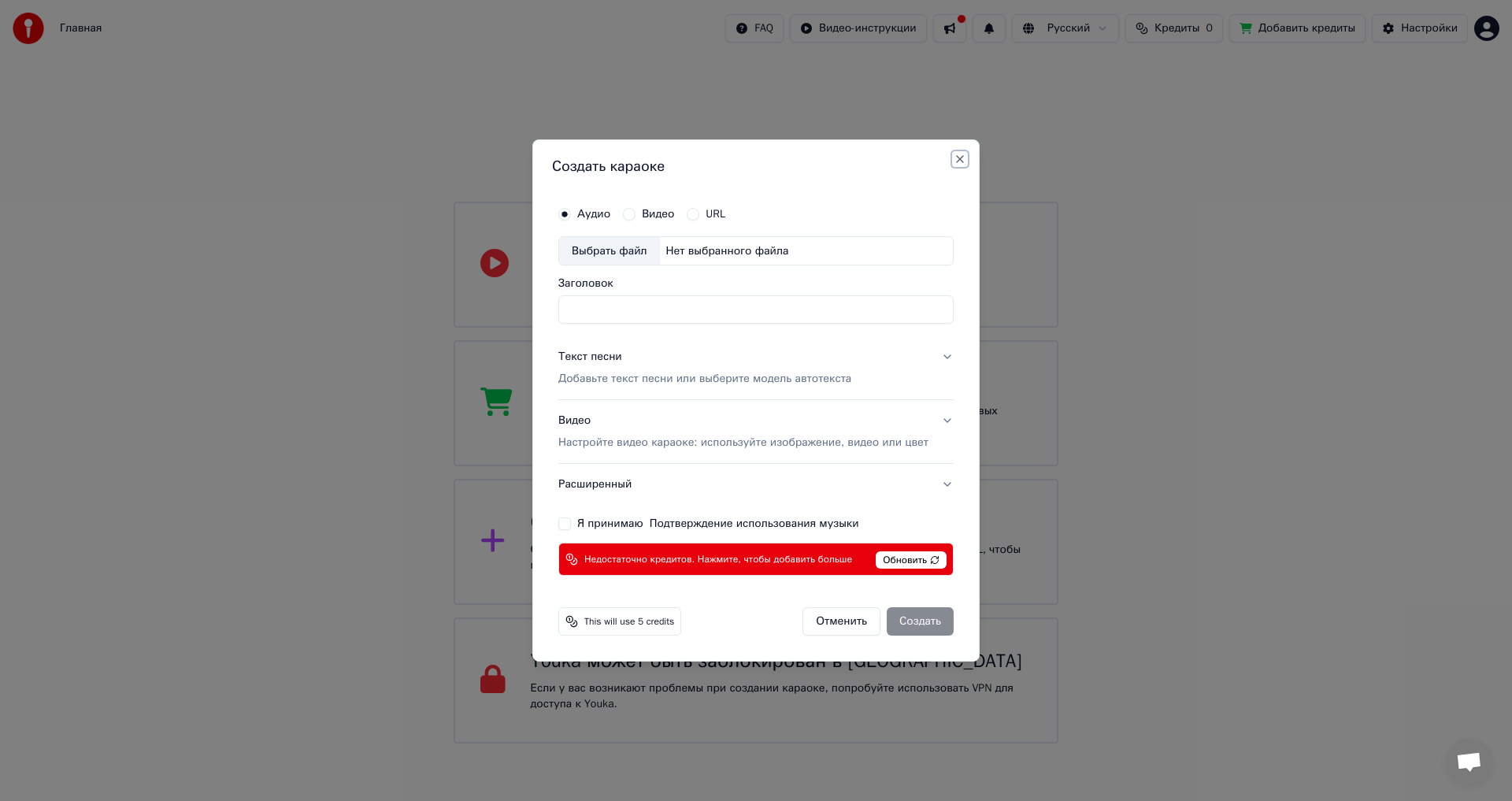 click on "Close" at bounding box center [960, 159] 